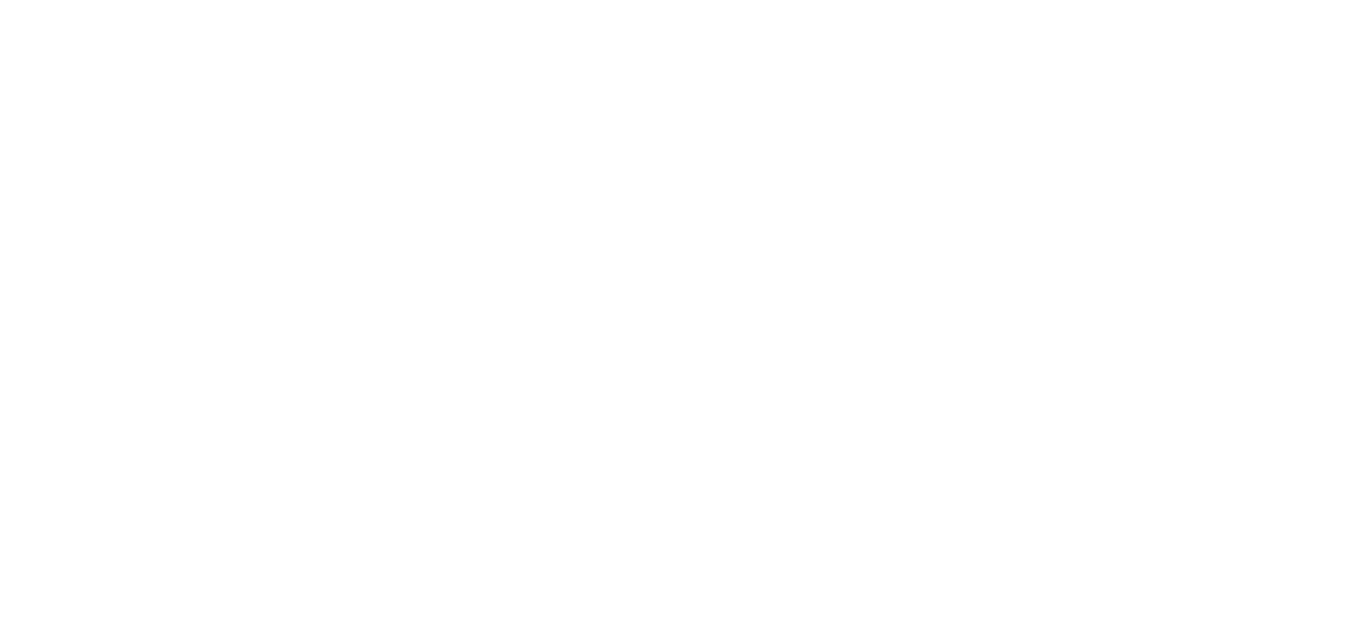 scroll, scrollTop: 0, scrollLeft: 0, axis: both 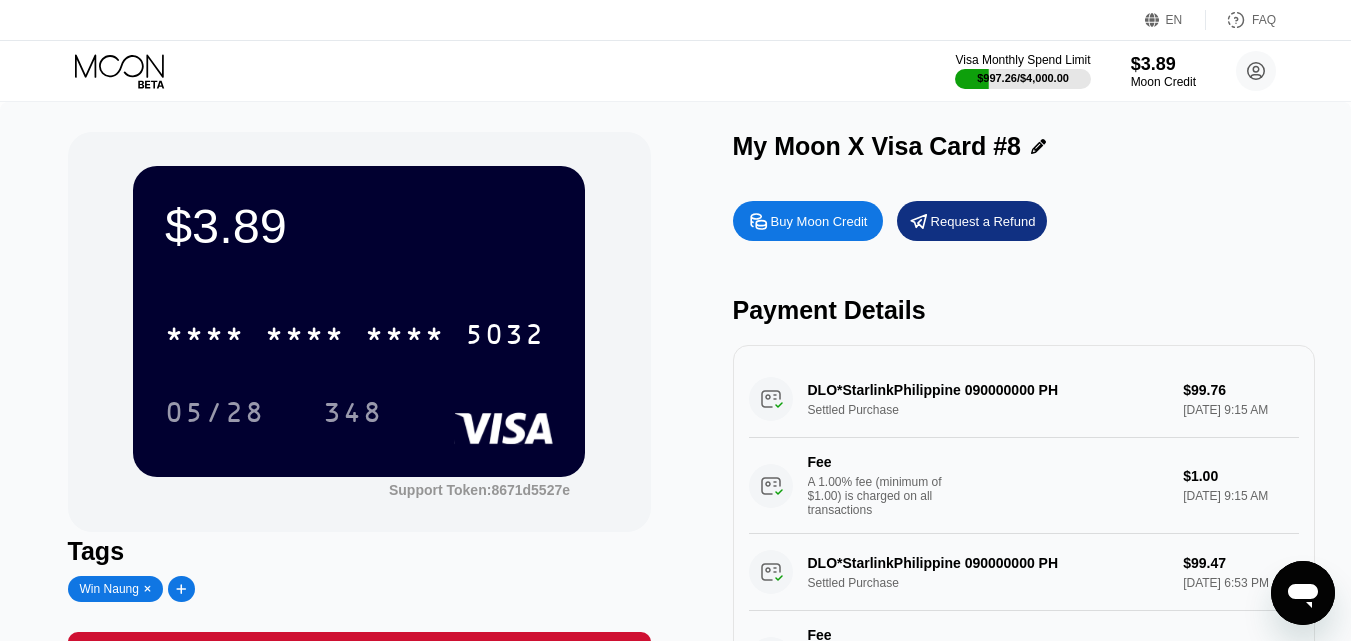 click 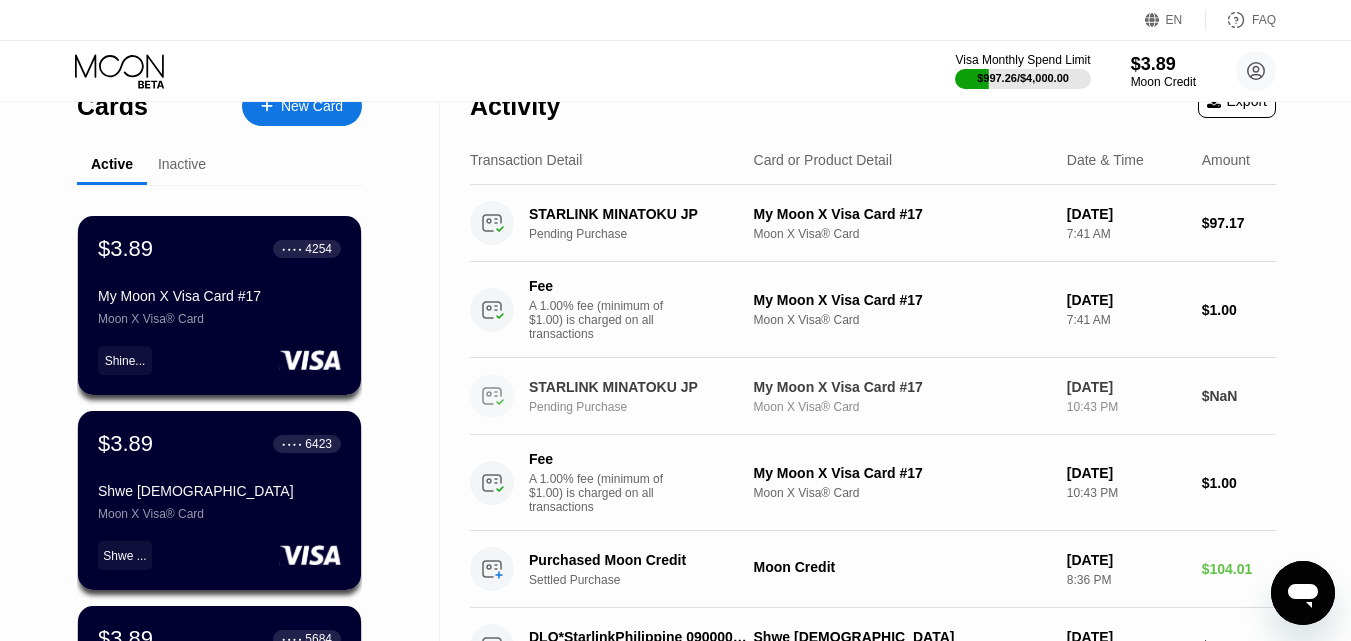 scroll, scrollTop: 0, scrollLeft: 0, axis: both 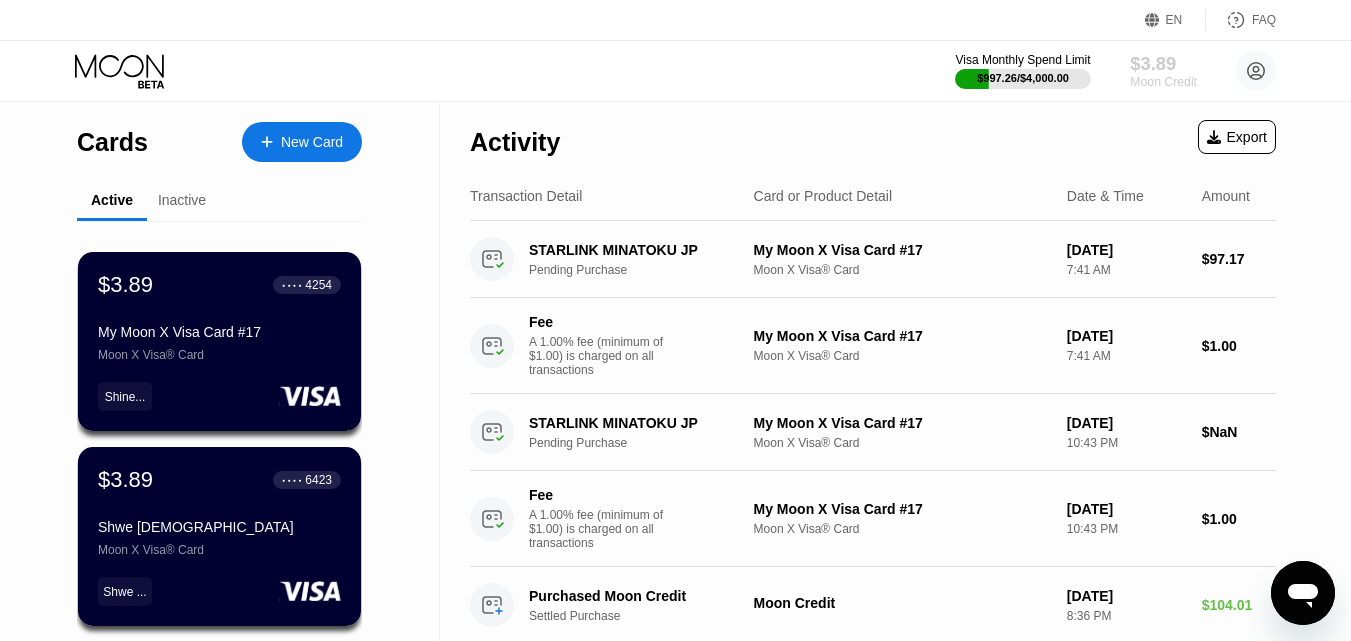 click on "$3.89" at bounding box center [1163, 63] 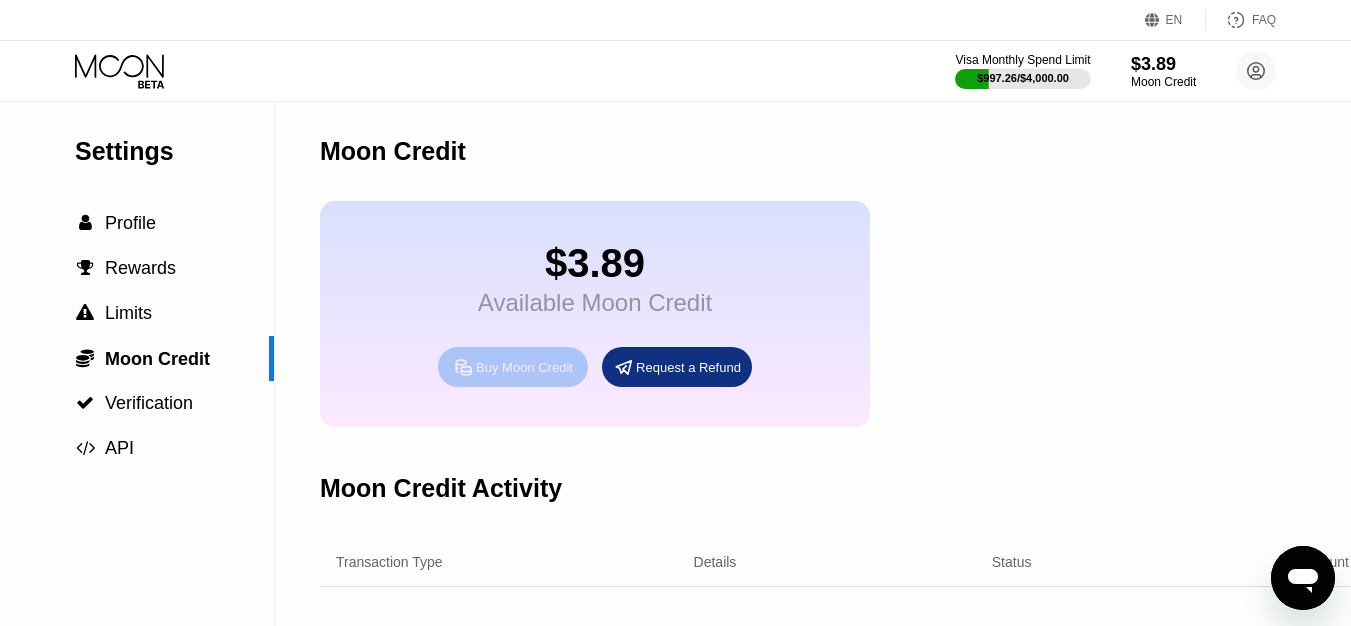 click on "Buy Moon Credit" at bounding box center (513, 367) 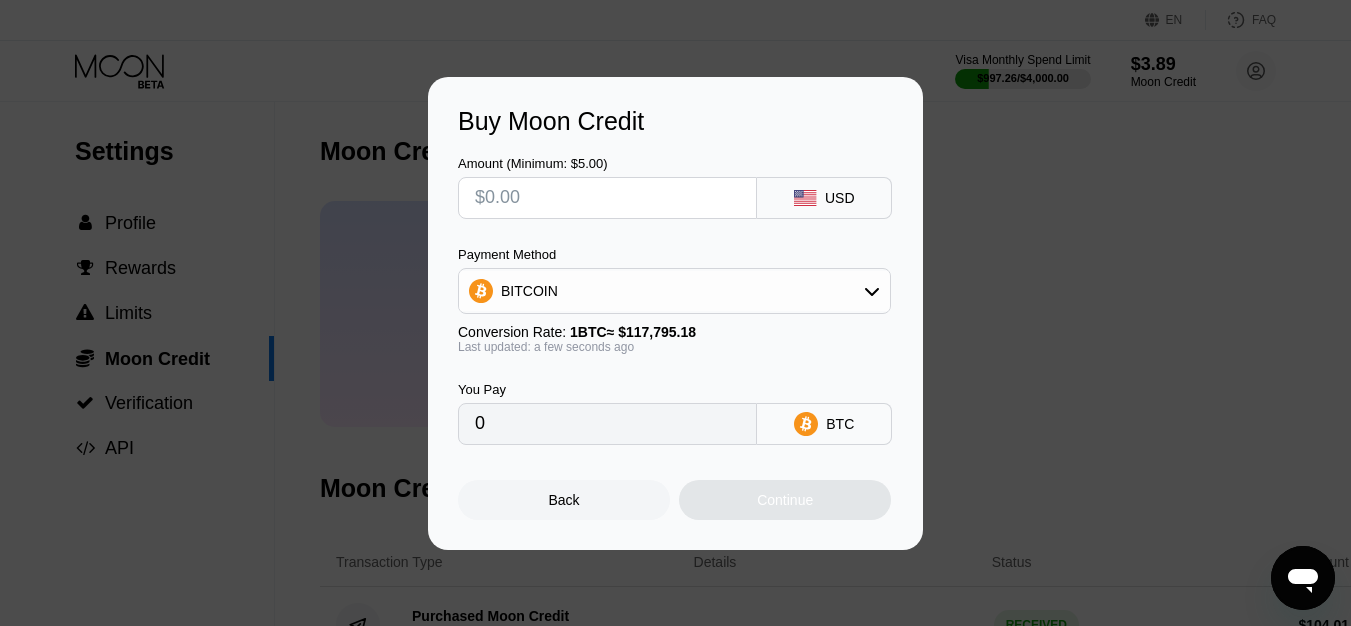 click at bounding box center [607, 198] 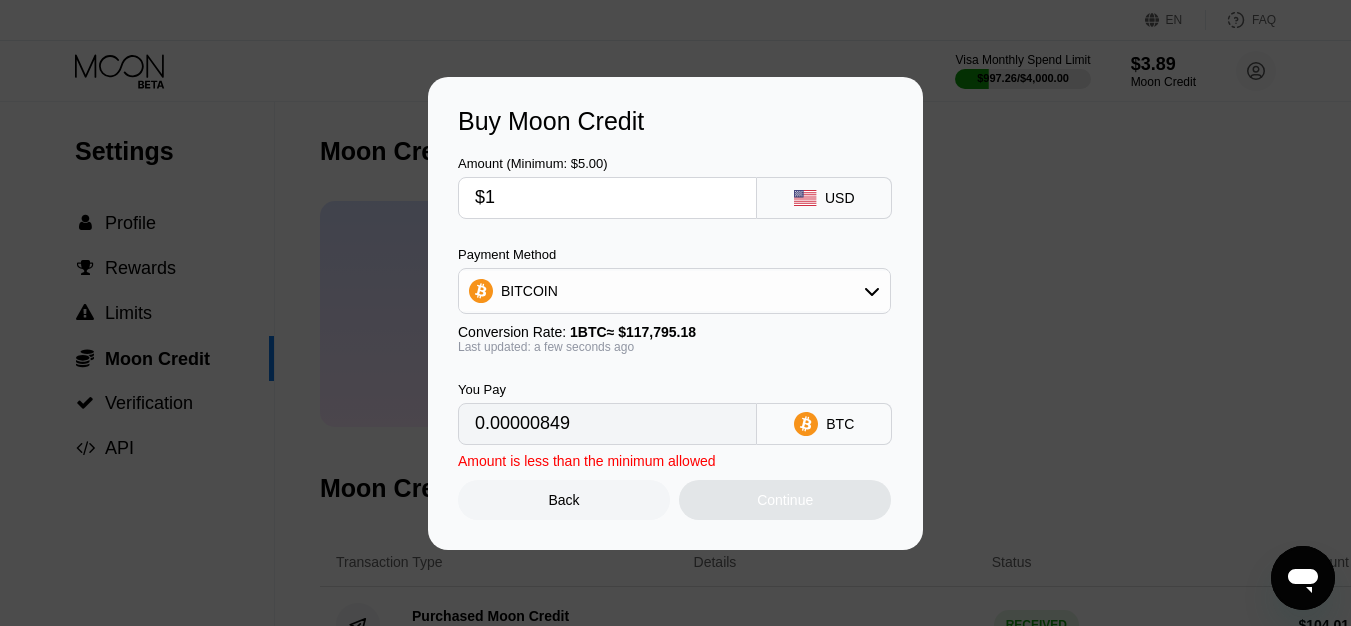type on "0.00000849" 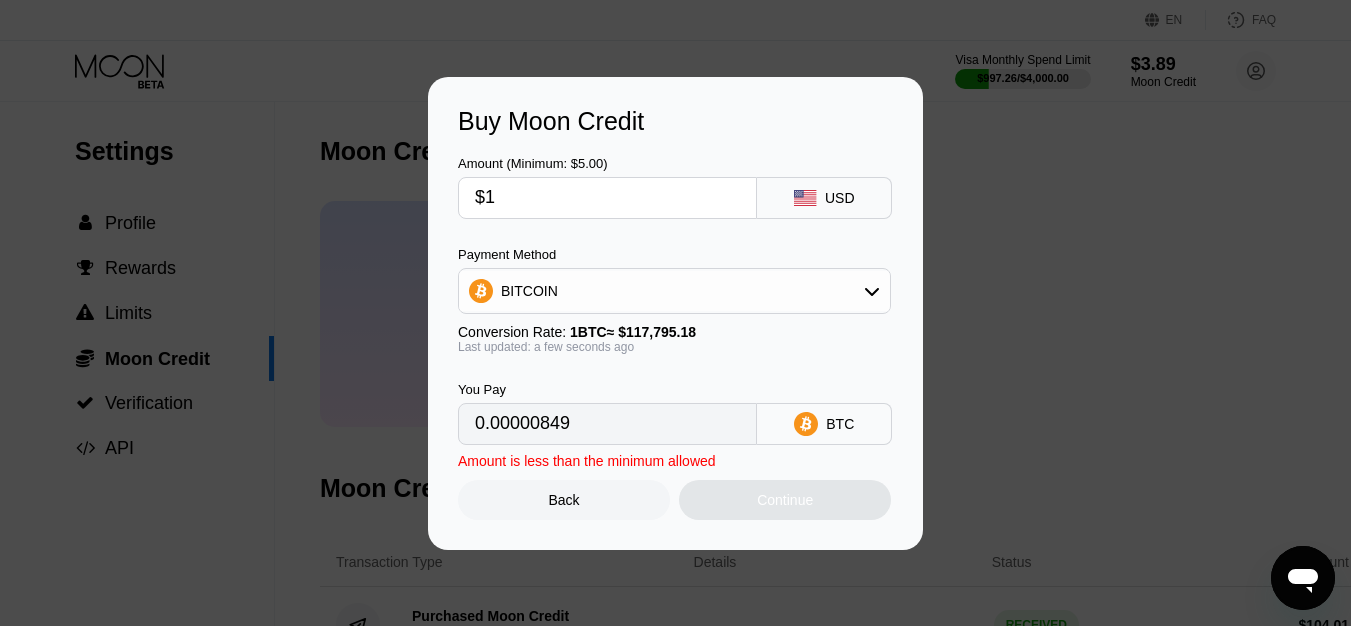 type on "$10" 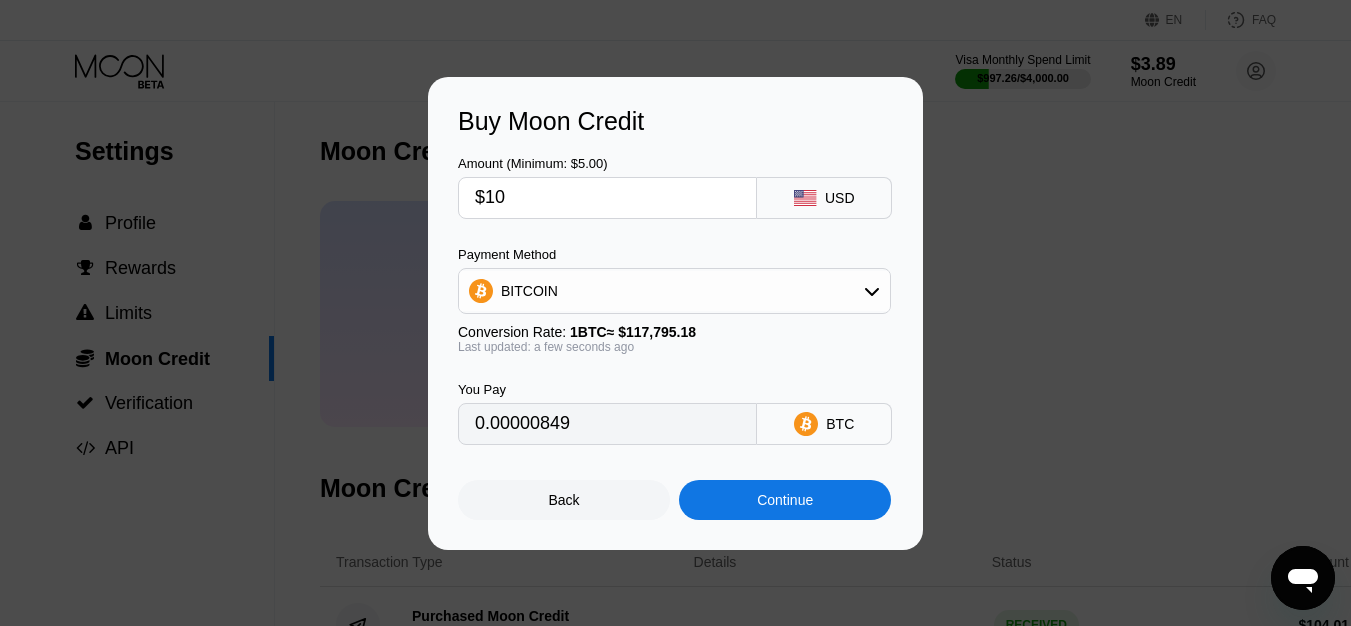 type on "0.00008490" 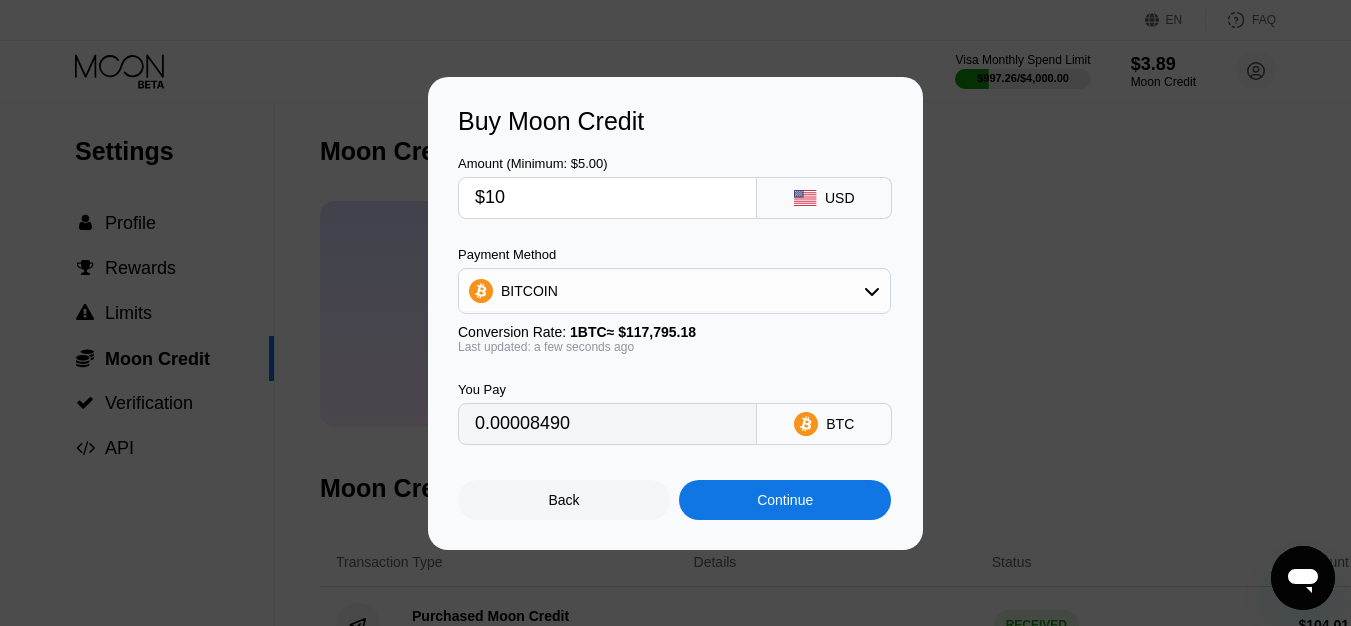 type on "$100" 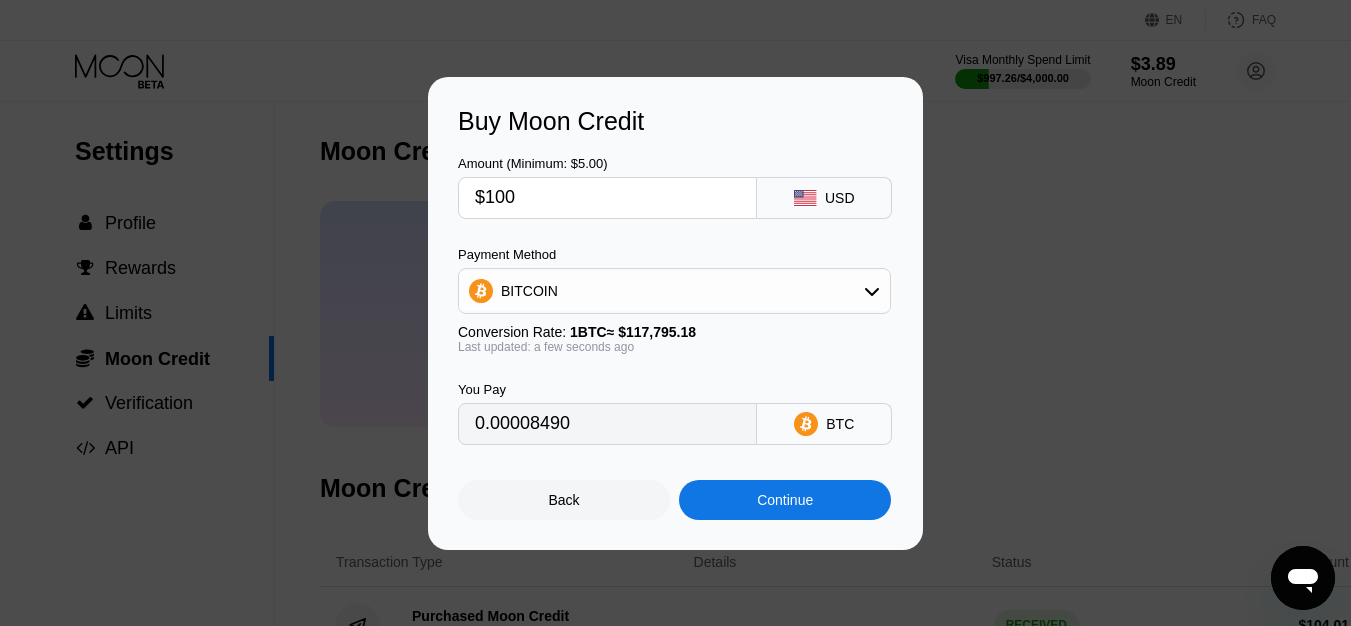 type on "0.00084894" 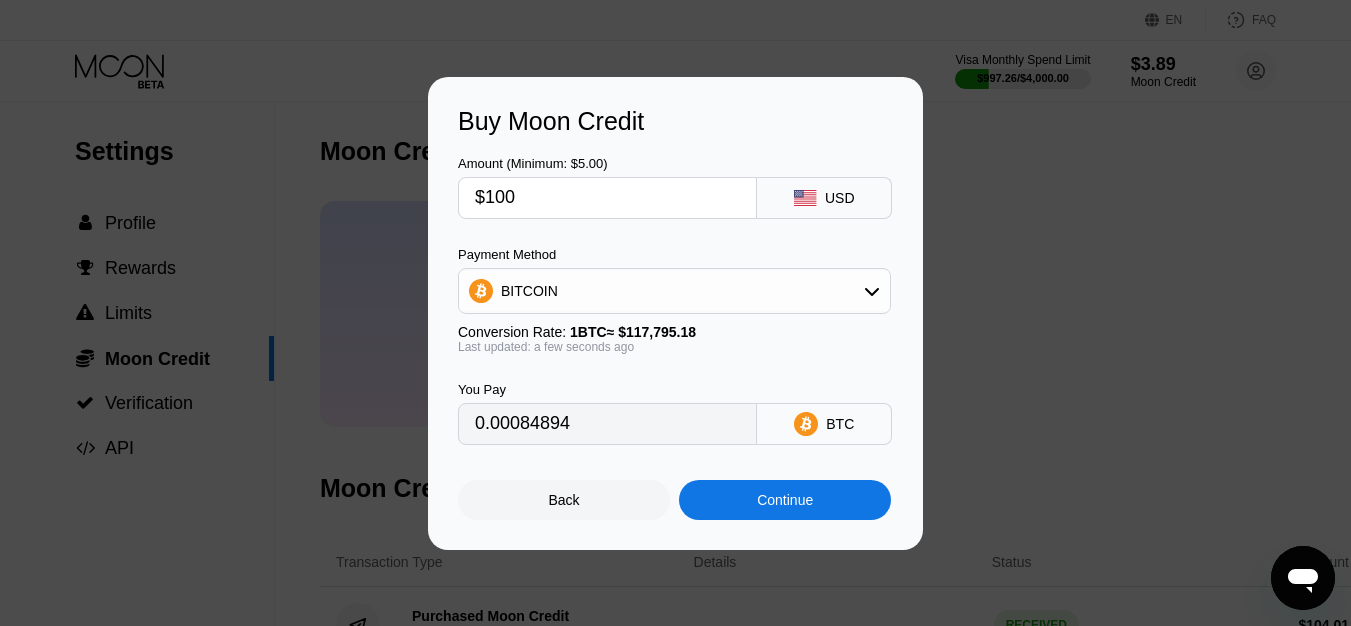 type on "$100" 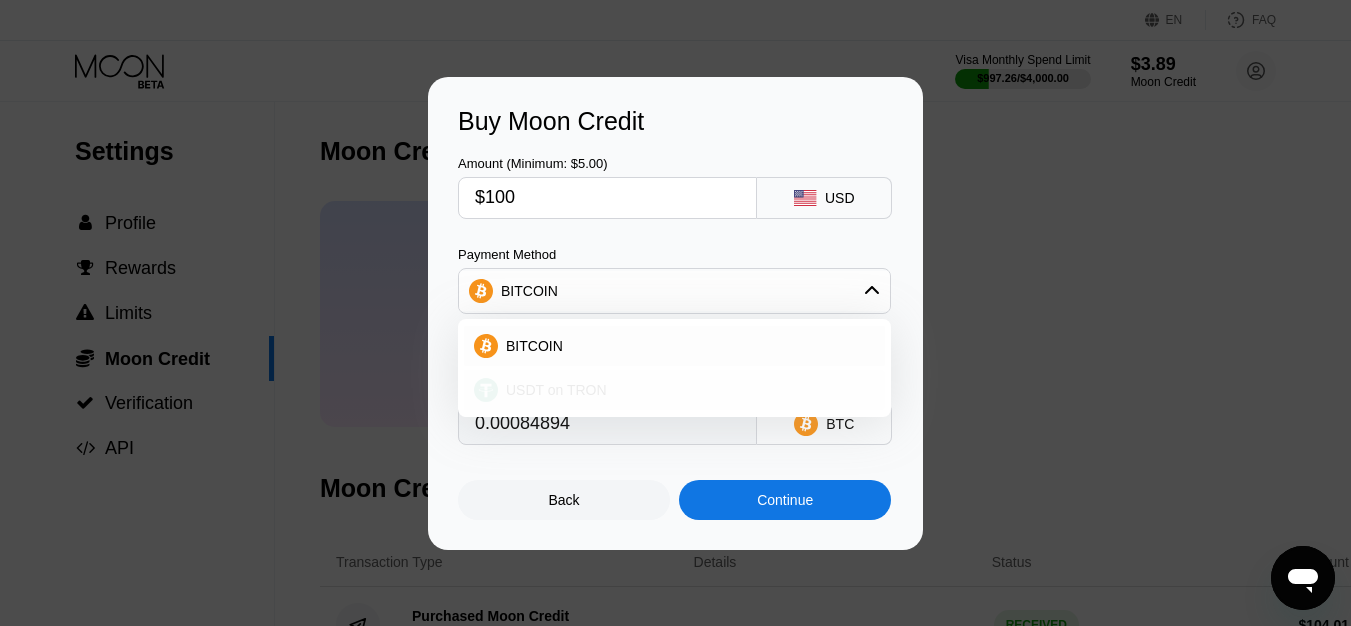click on "USDT on TRON" at bounding box center (556, 390) 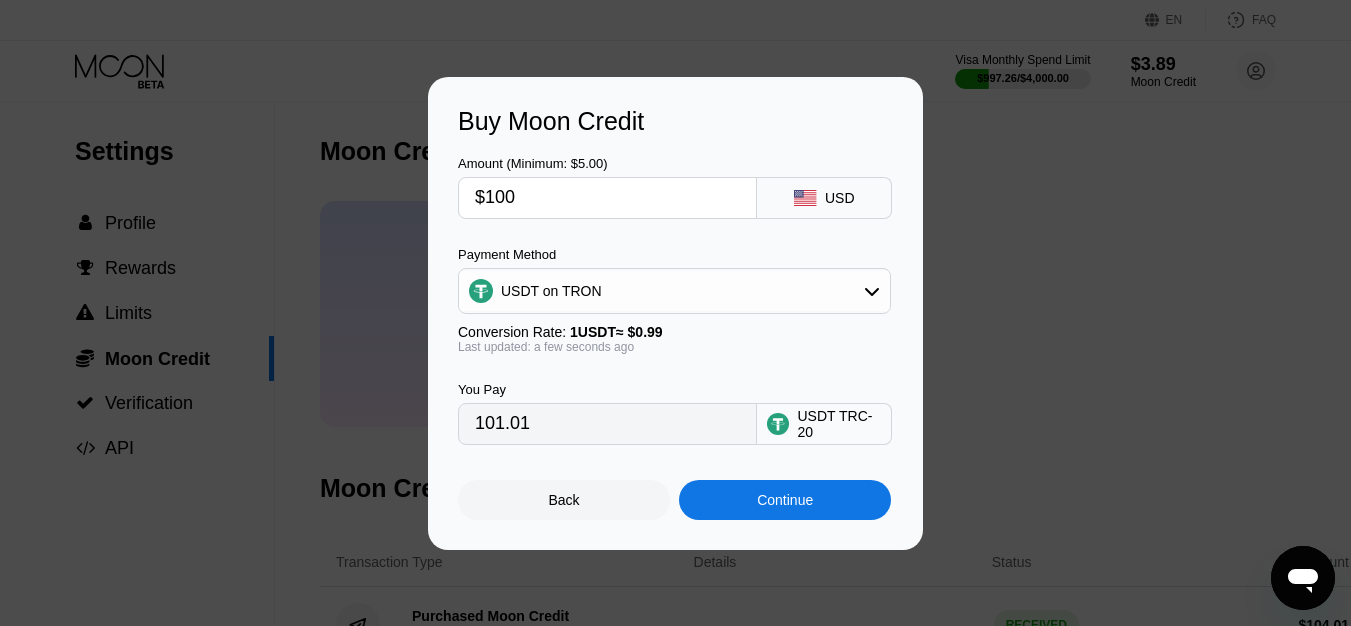 click on "Continue" at bounding box center [785, 500] 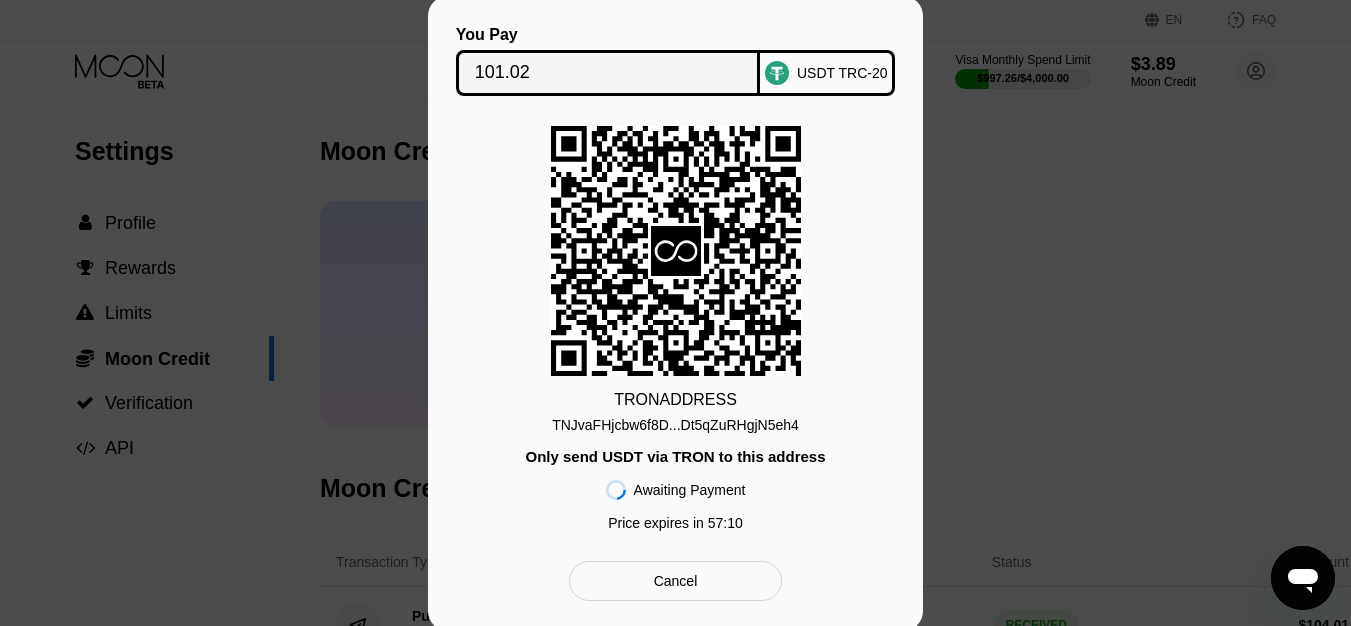 click 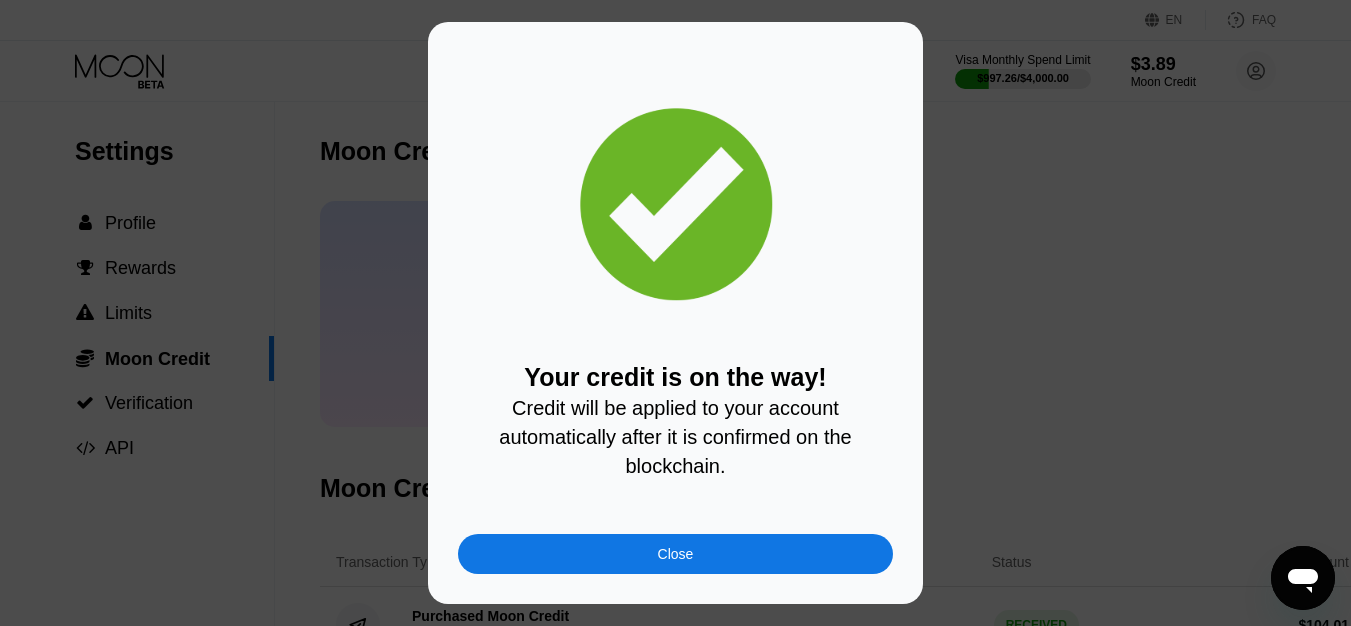 click on "Close" at bounding box center [676, 554] 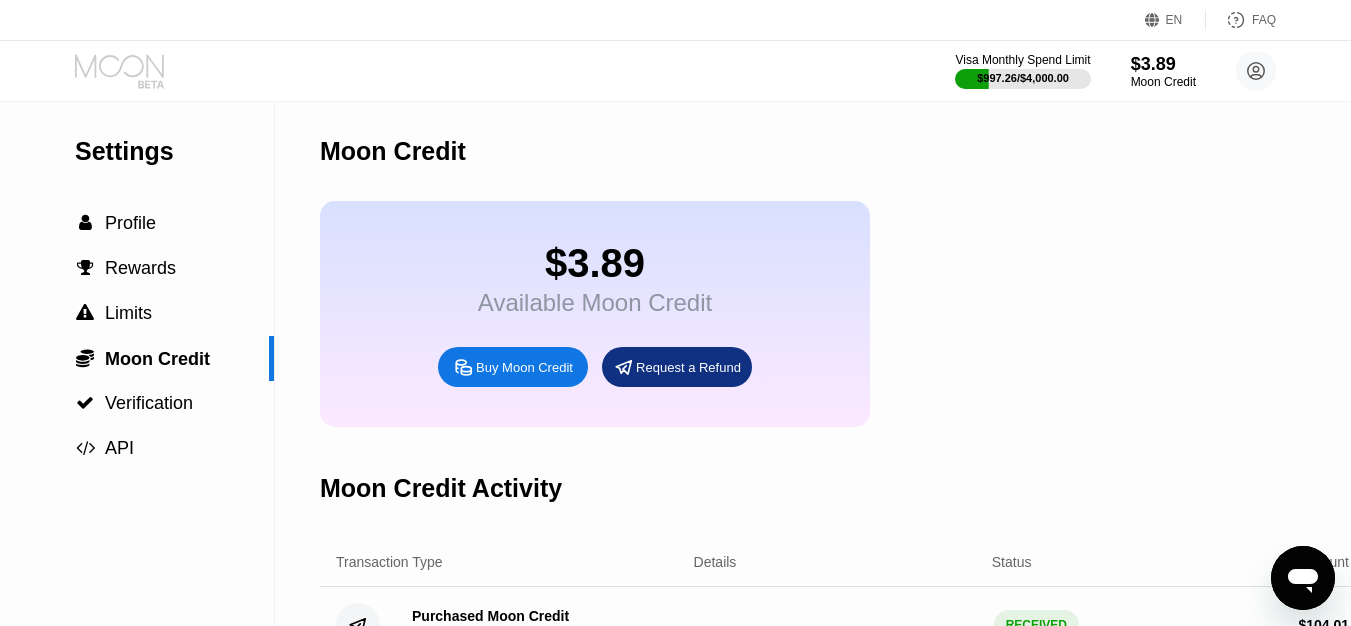 click 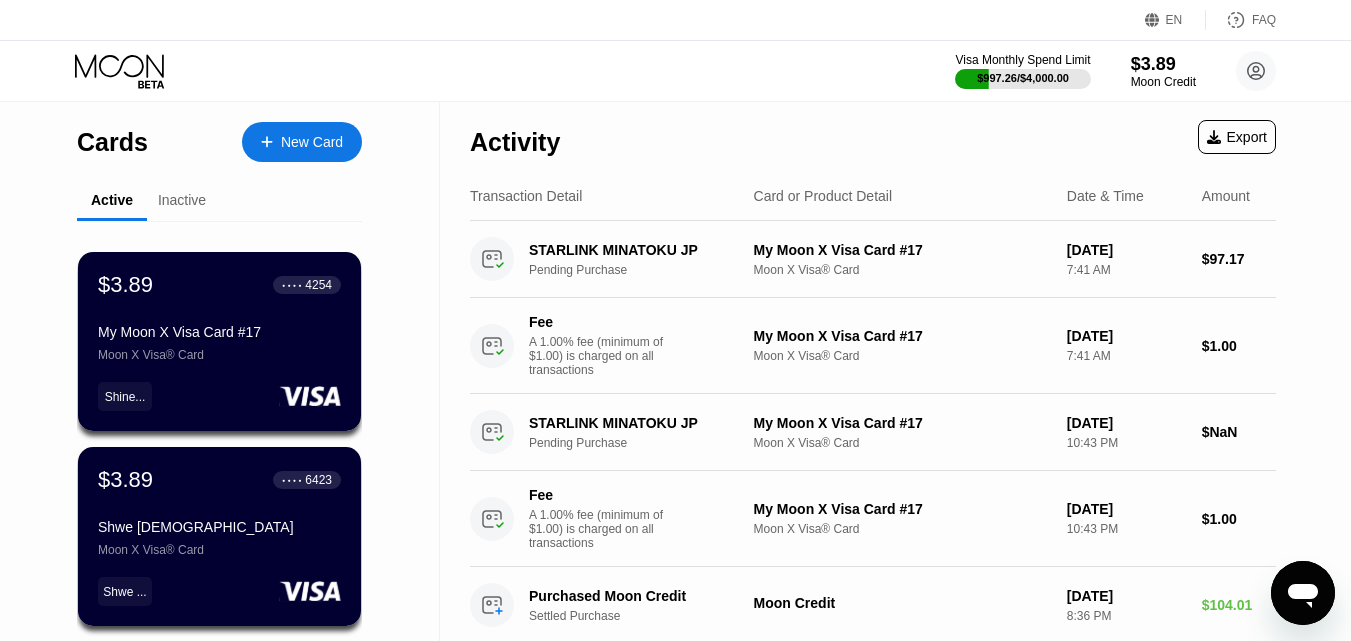 click on "Inactive" at bounding box center (182, 200) 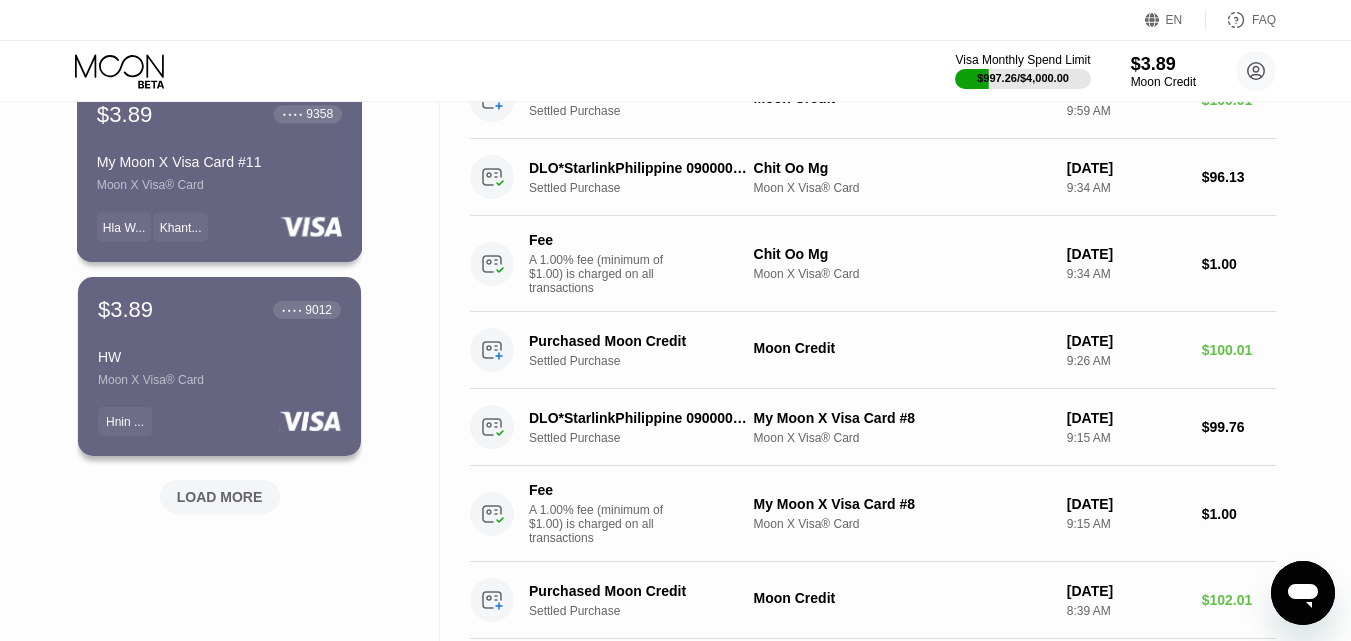 scroll, scrollTop: 800, scrollLeft: 0, axis: vertical 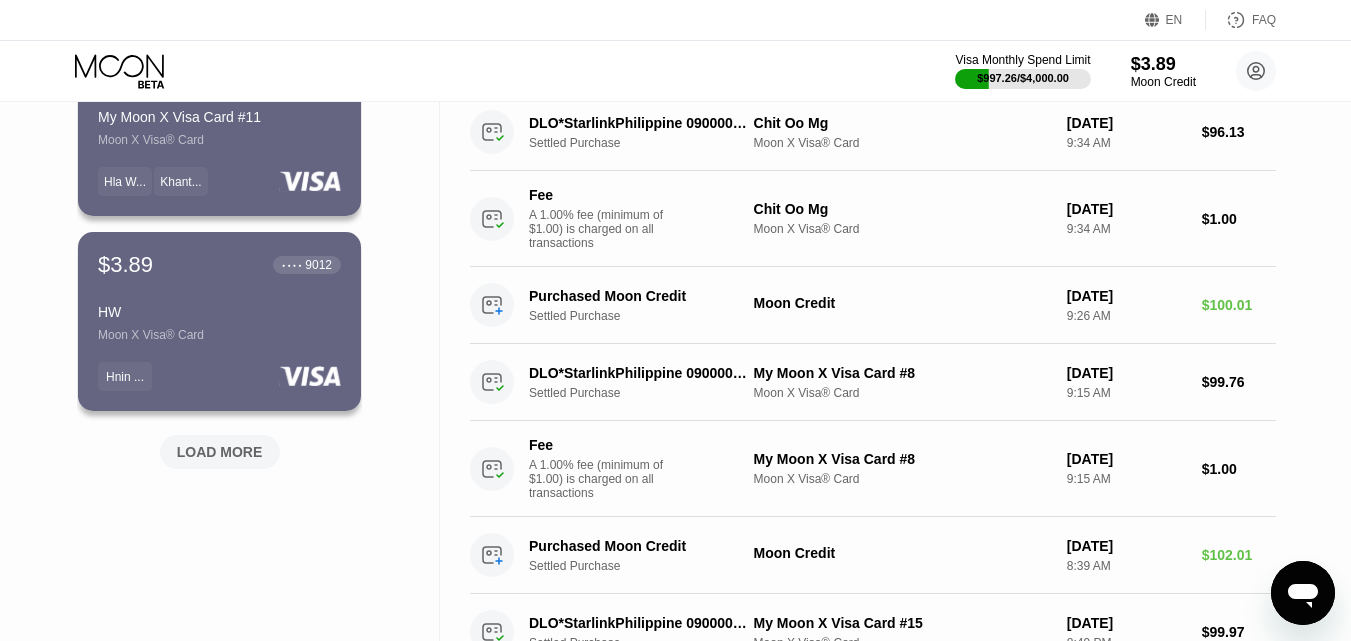click on "LOAD MORE" at bounding box center (220, 452) 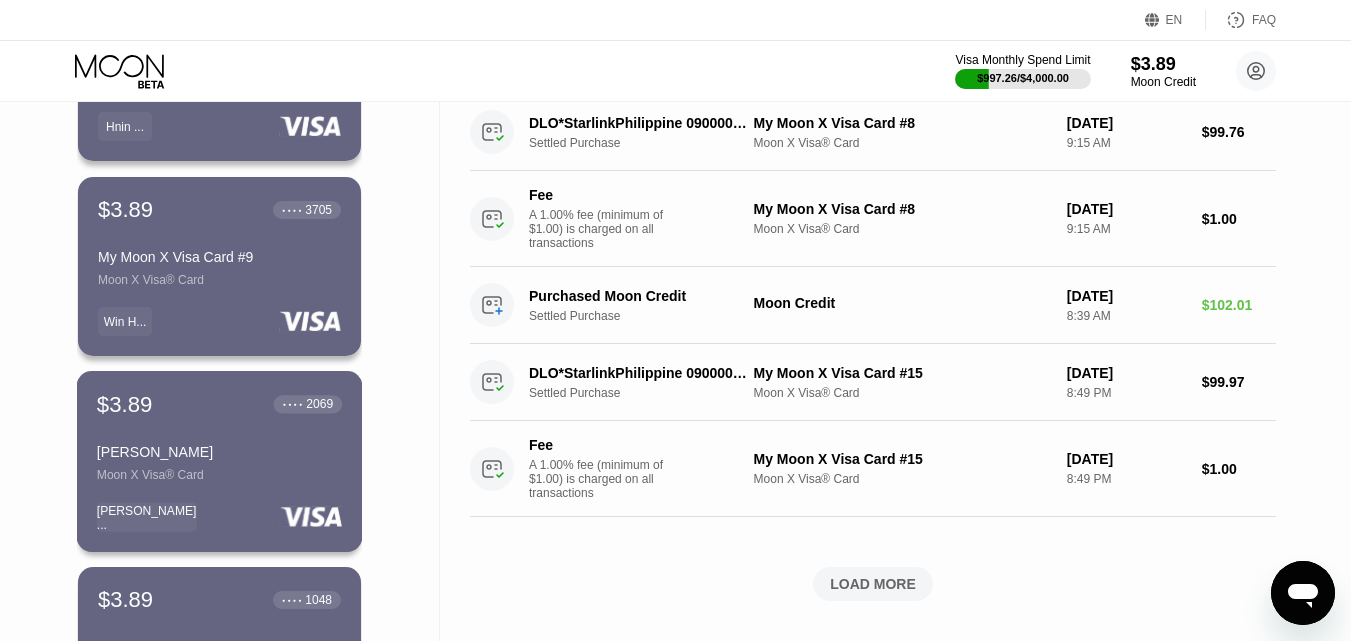 scroll, scrollTop: 1100, scrollLeft: 0, axis: vertical 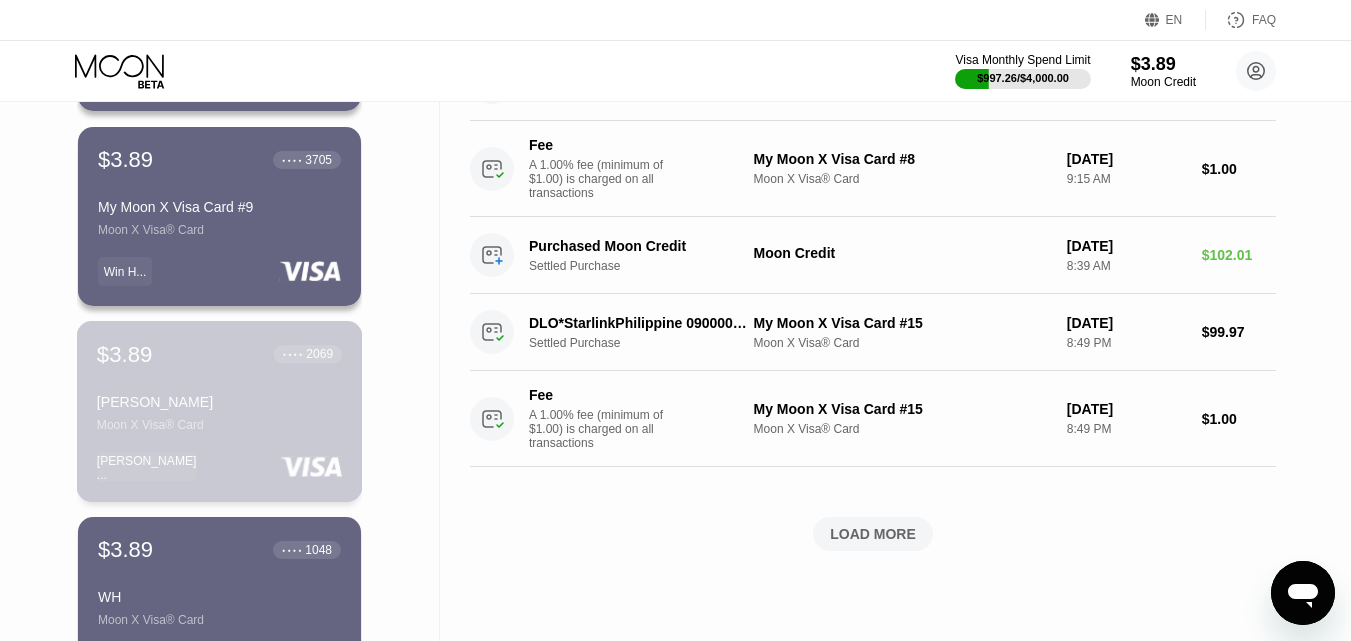 click on "Moon X Visa® Card" at bounding box center [219, 425] 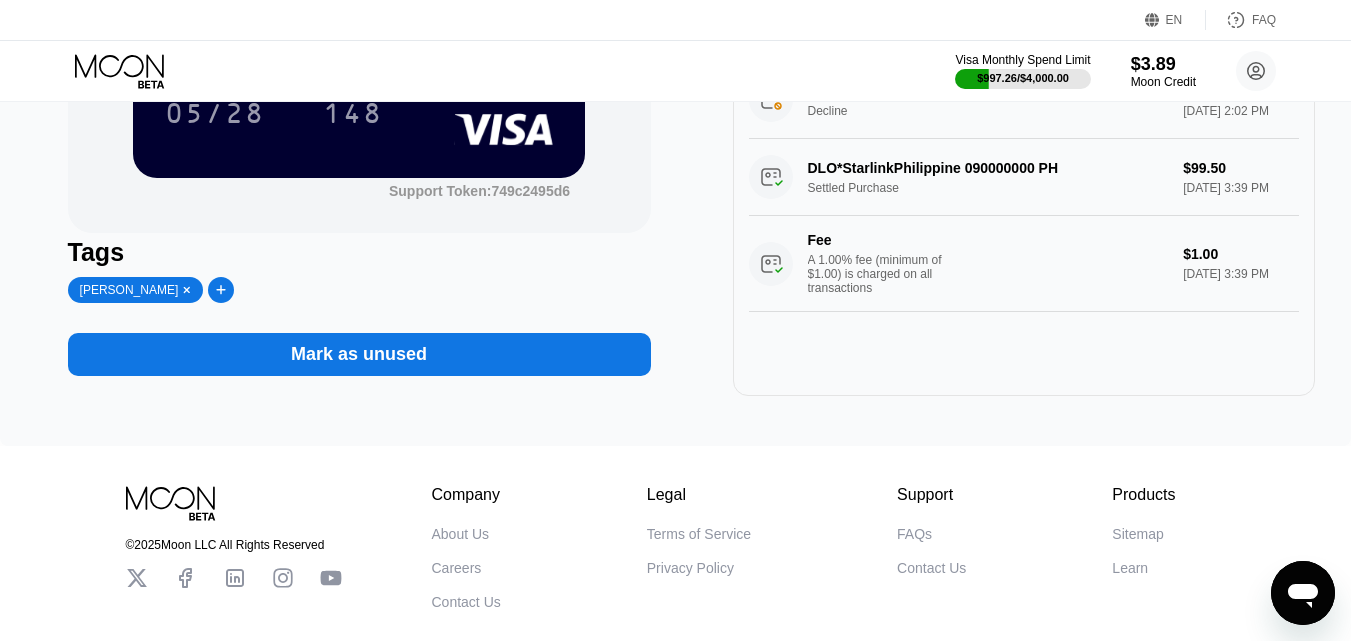 scroll, scrollTop: 300, scrollLeft: 0, axis: vertical 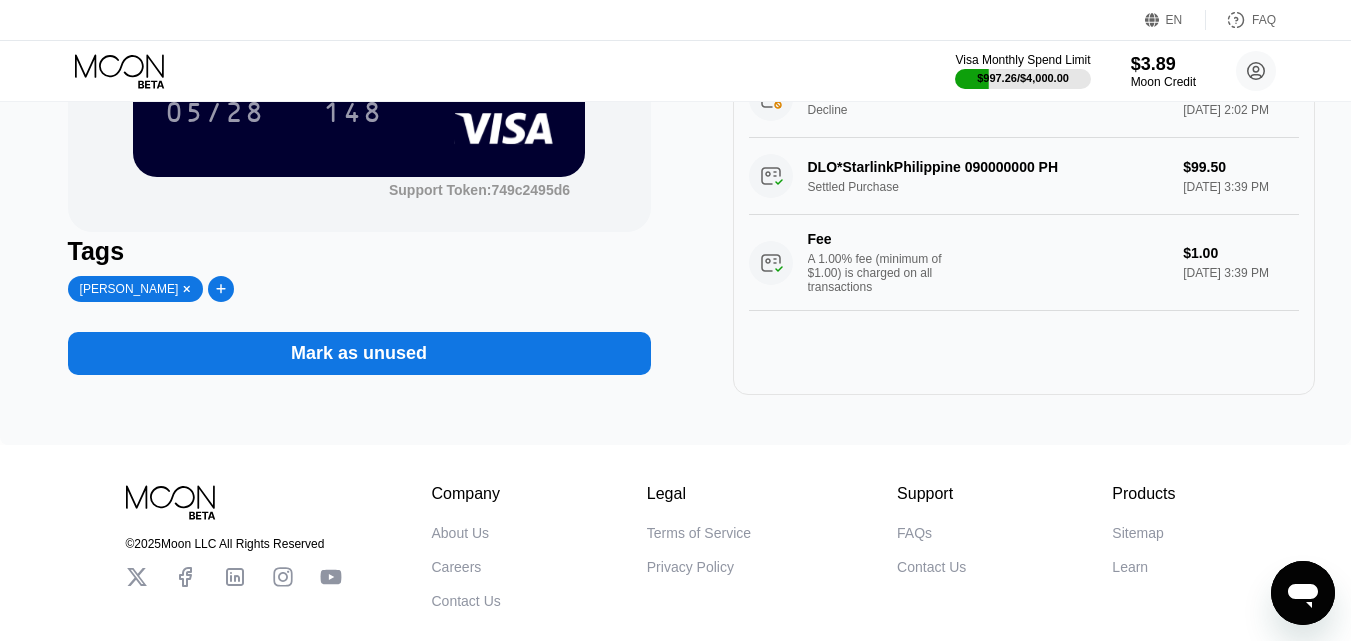 click on "Mark as unused" at bounding box center [359, 353] 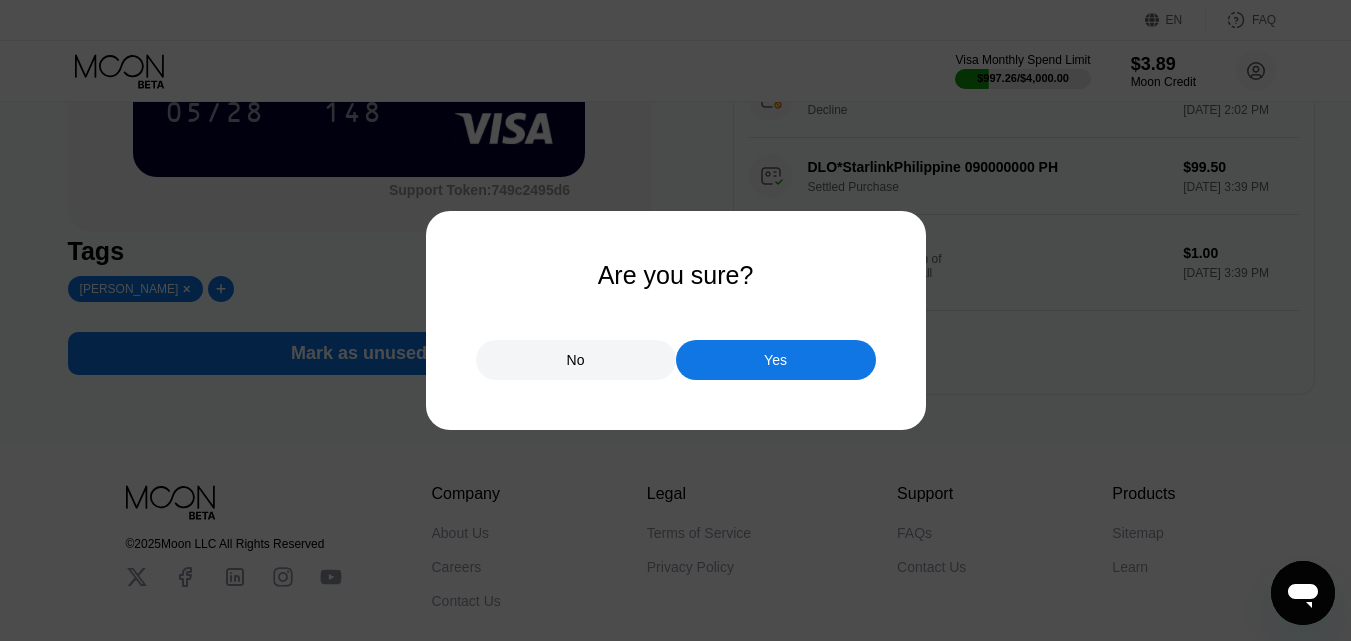 click on "Yes" at bounding box center (776, 360) 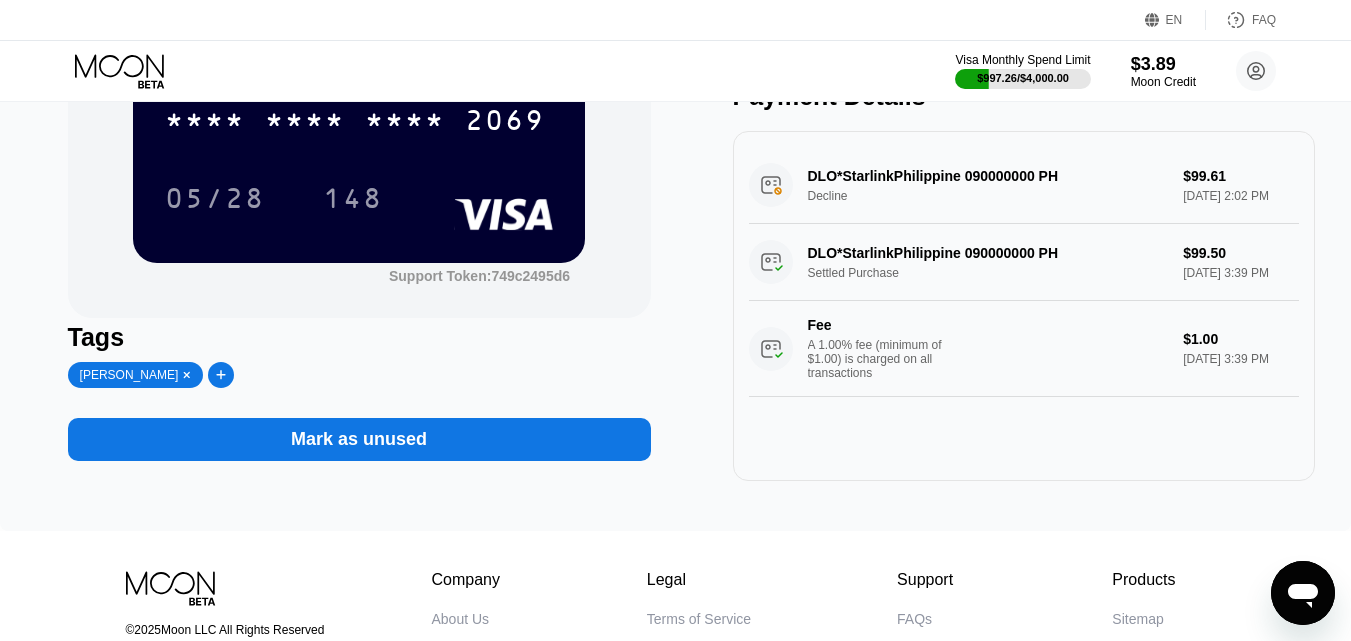 scroll, scrollTop: 100, scrollLeft: 0, axis: vertical 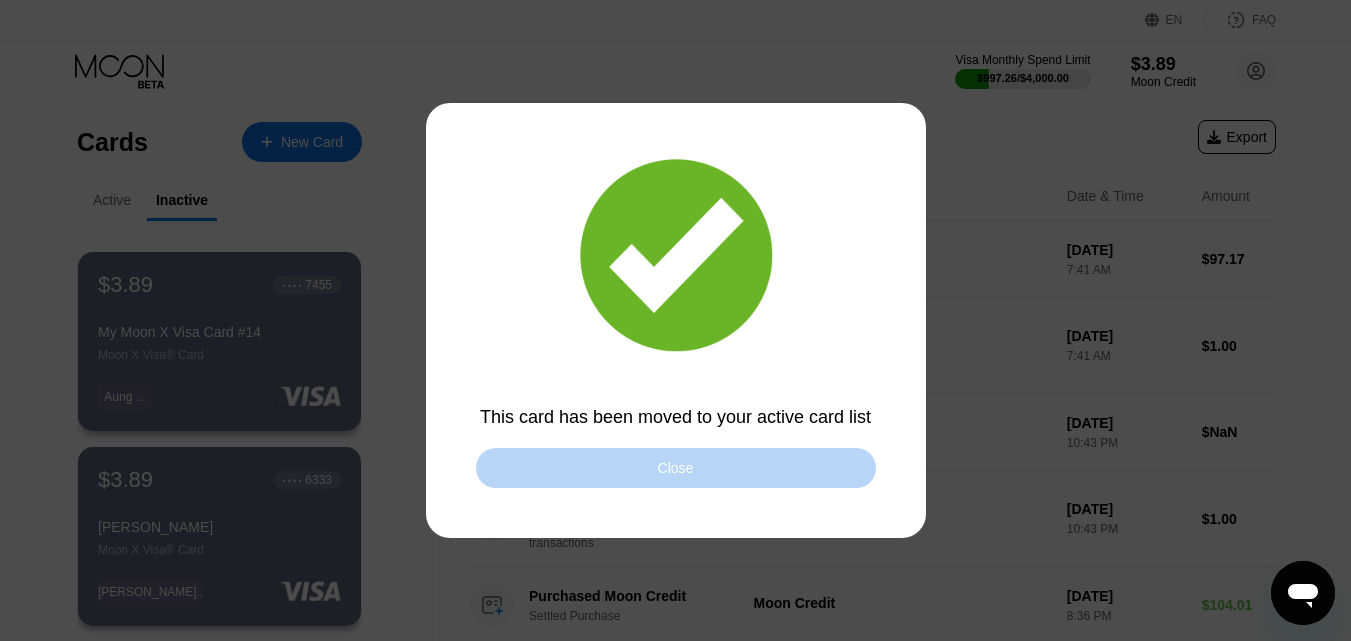 click on "Close" at bounding box center (676, 468) 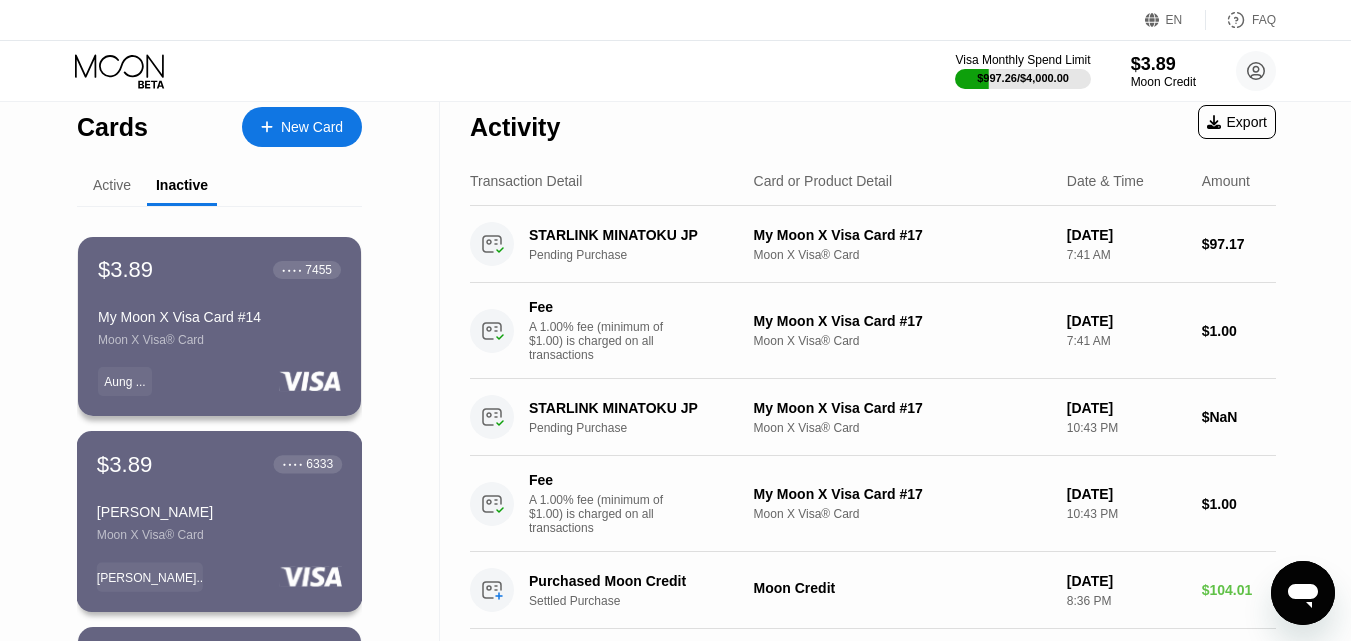 scroll, scrollTop: 0, scrollLeft: 0, axis: both 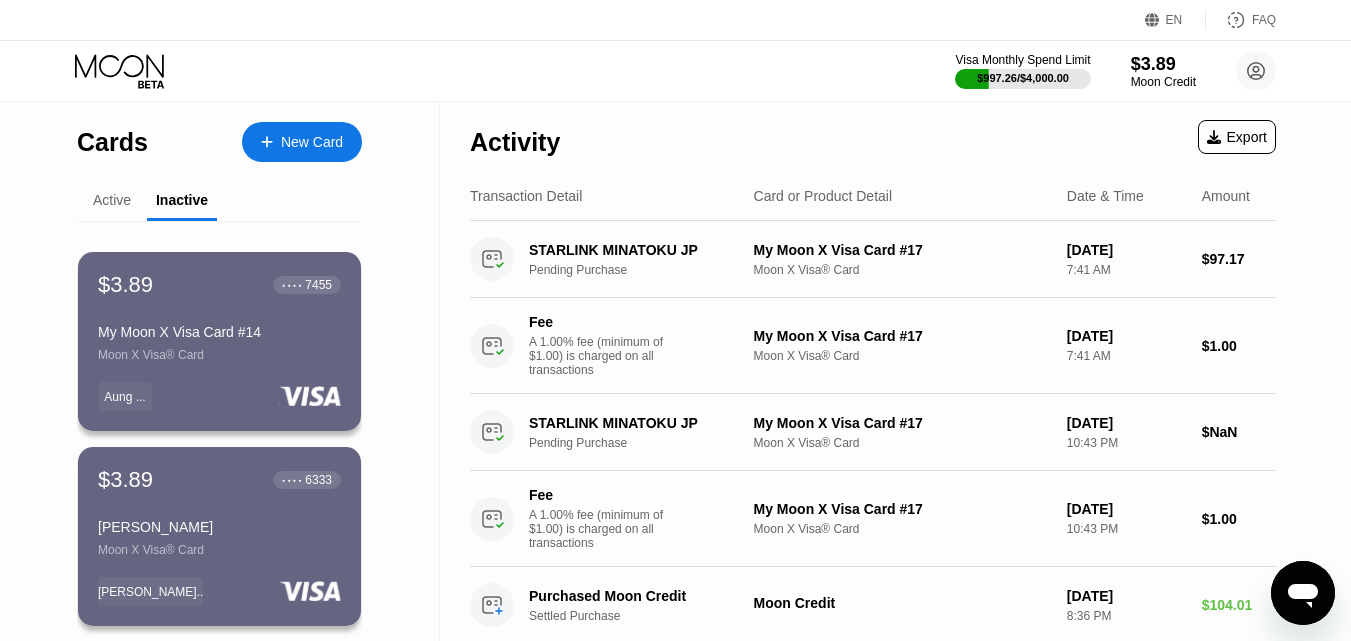 click on "Active" at bounding box center (112, 201) 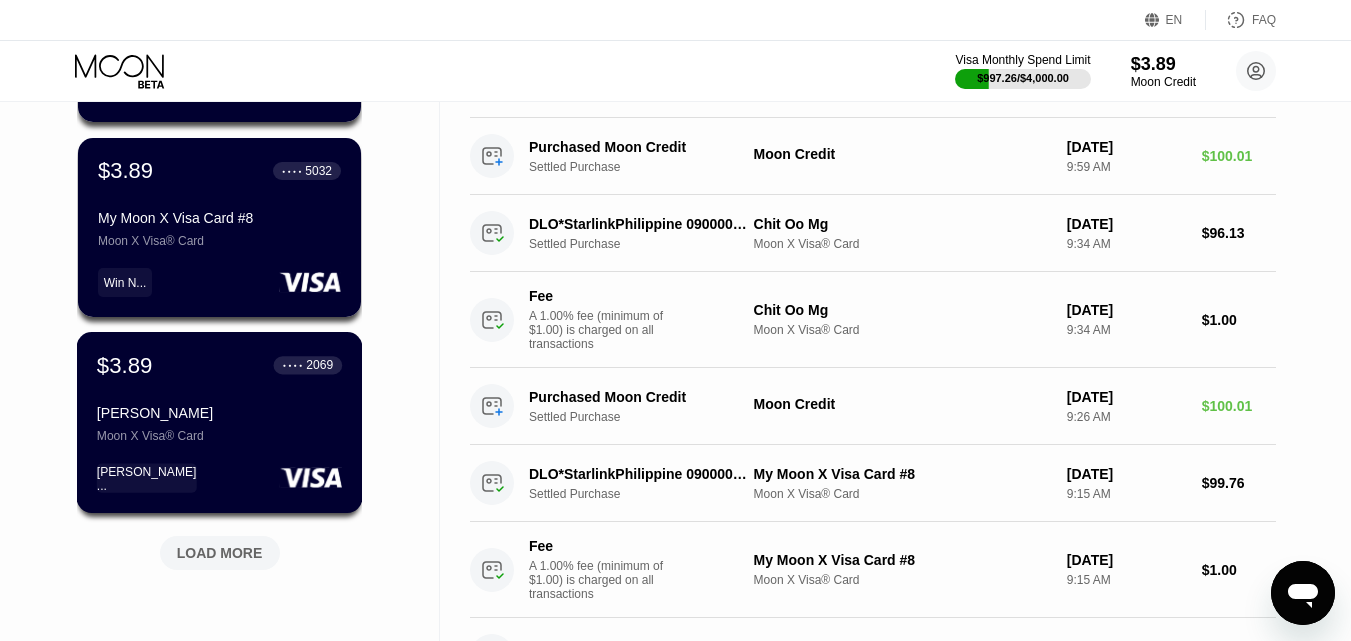 scroll, scrollTop: 700, scrollLeft: 0, axis: vertical 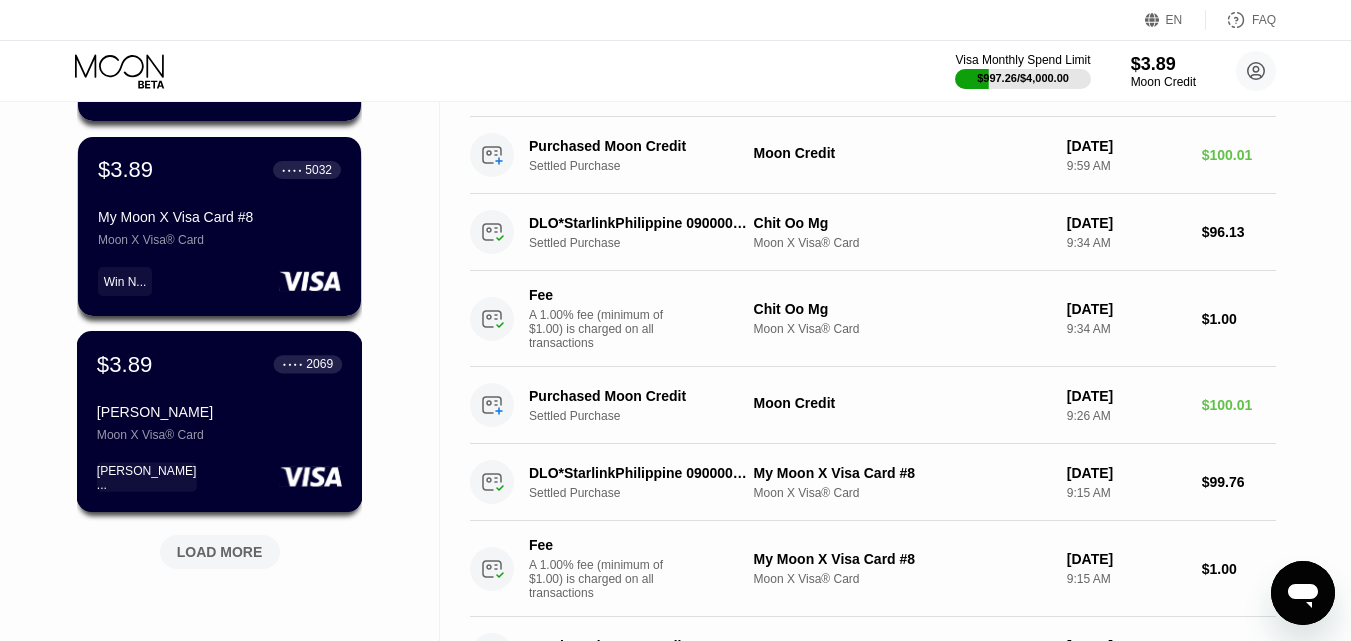 click on "[PERSON_NAME]" at bounding box center [219, 412] 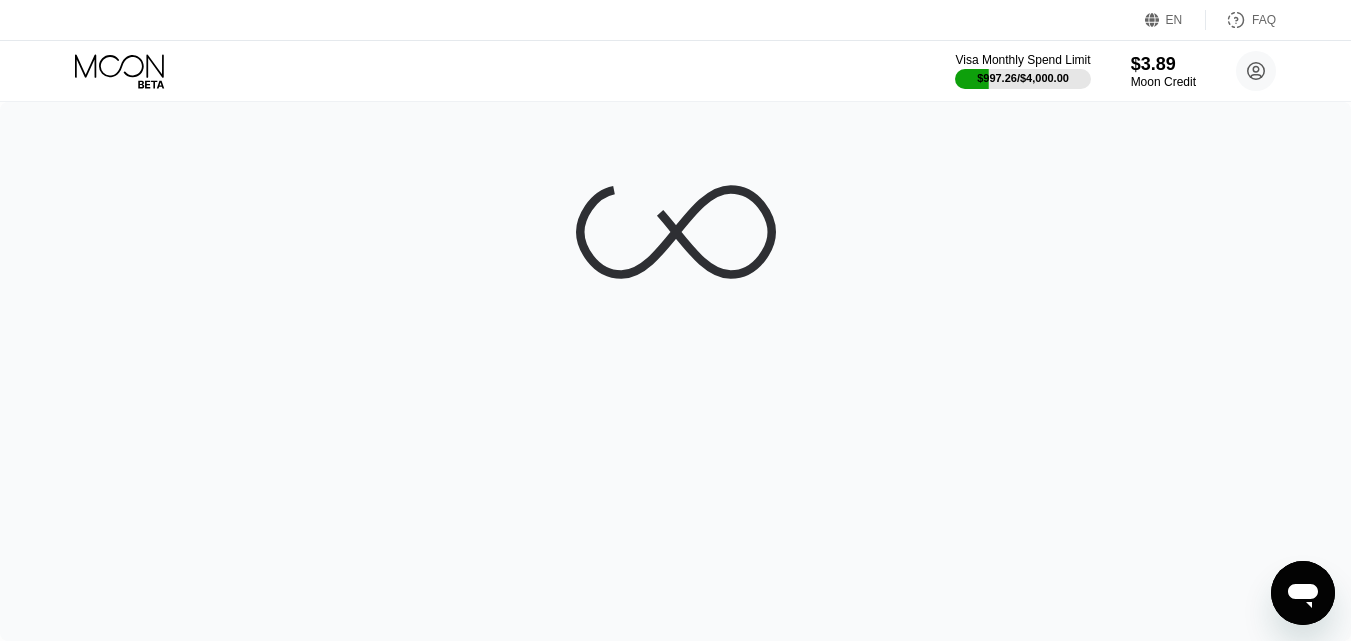 scroll, scrollTop: 0, scrollLeft: 0, axis: both 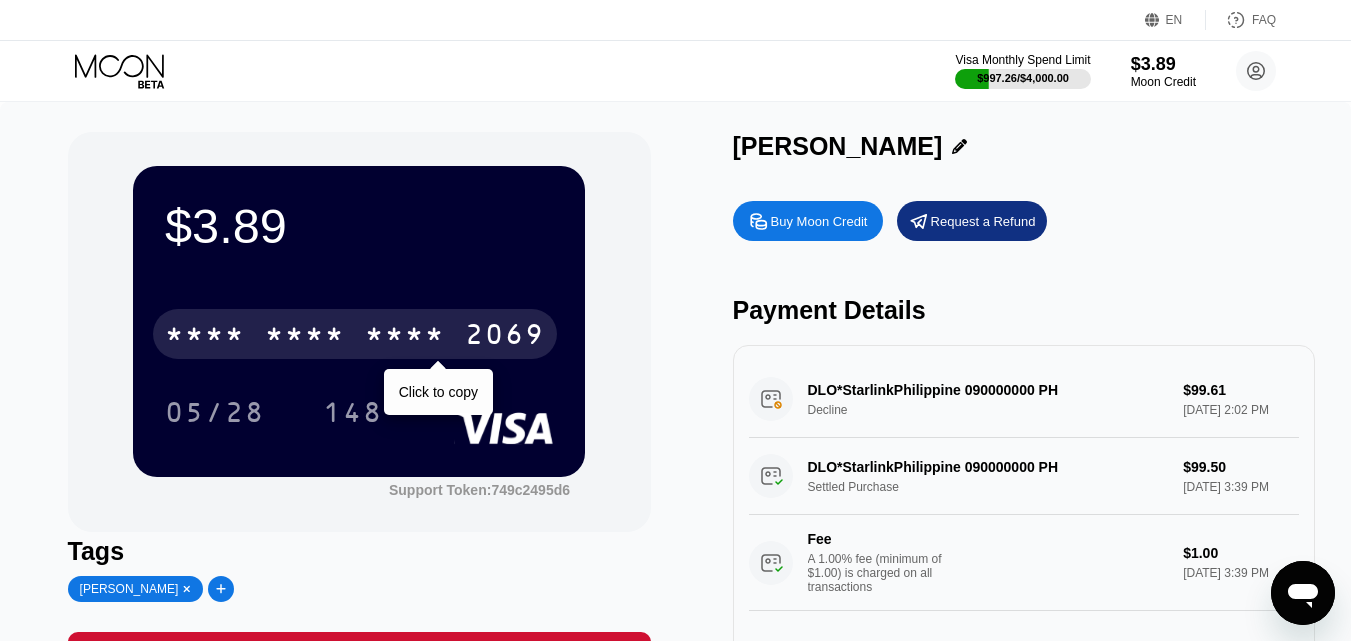 click on "* * * *" at bounding box center (205, 337) 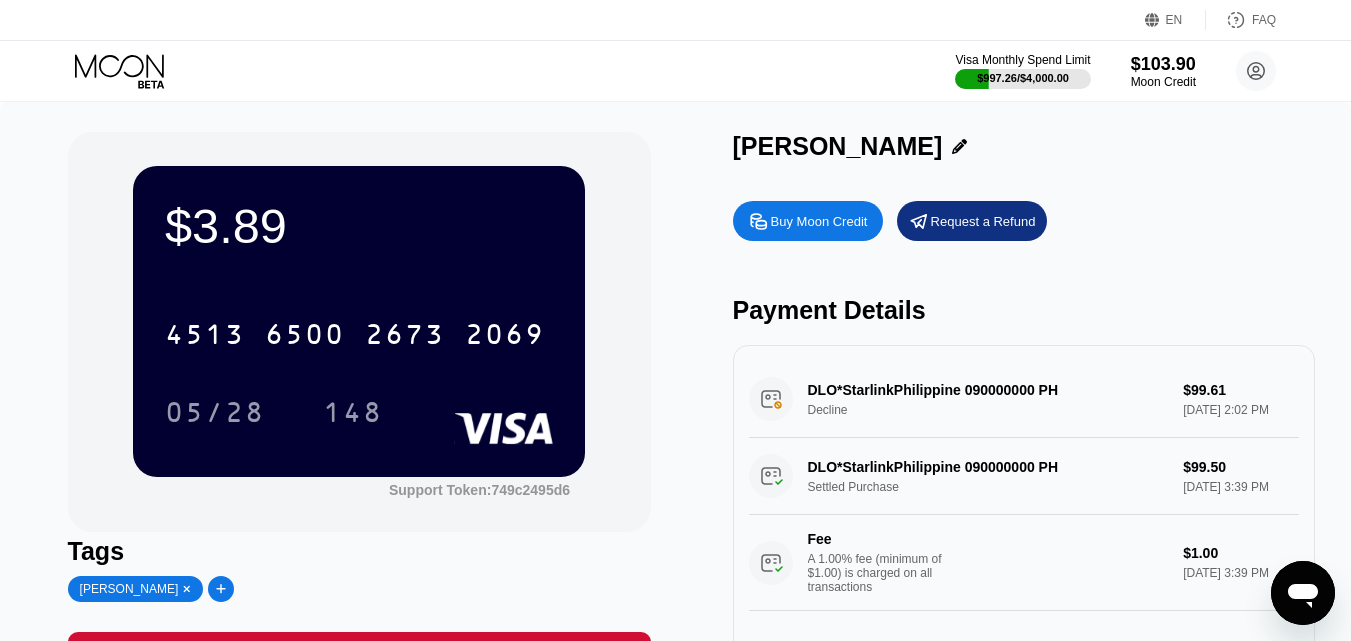 click 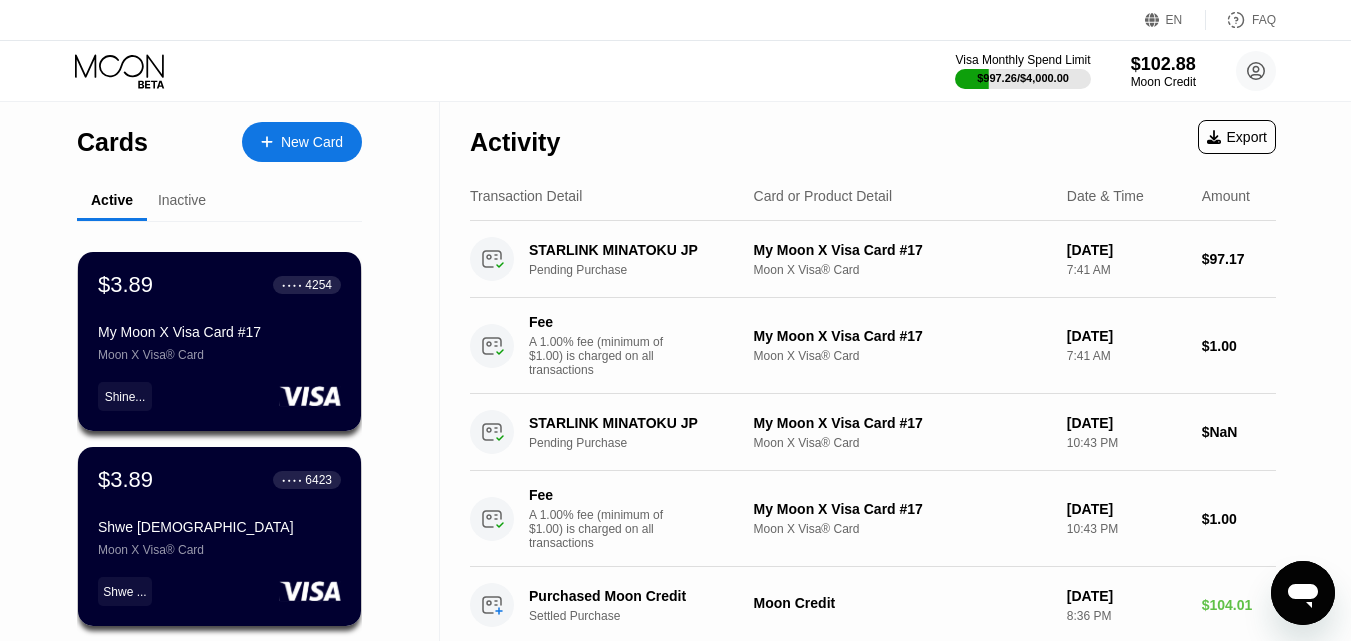 click 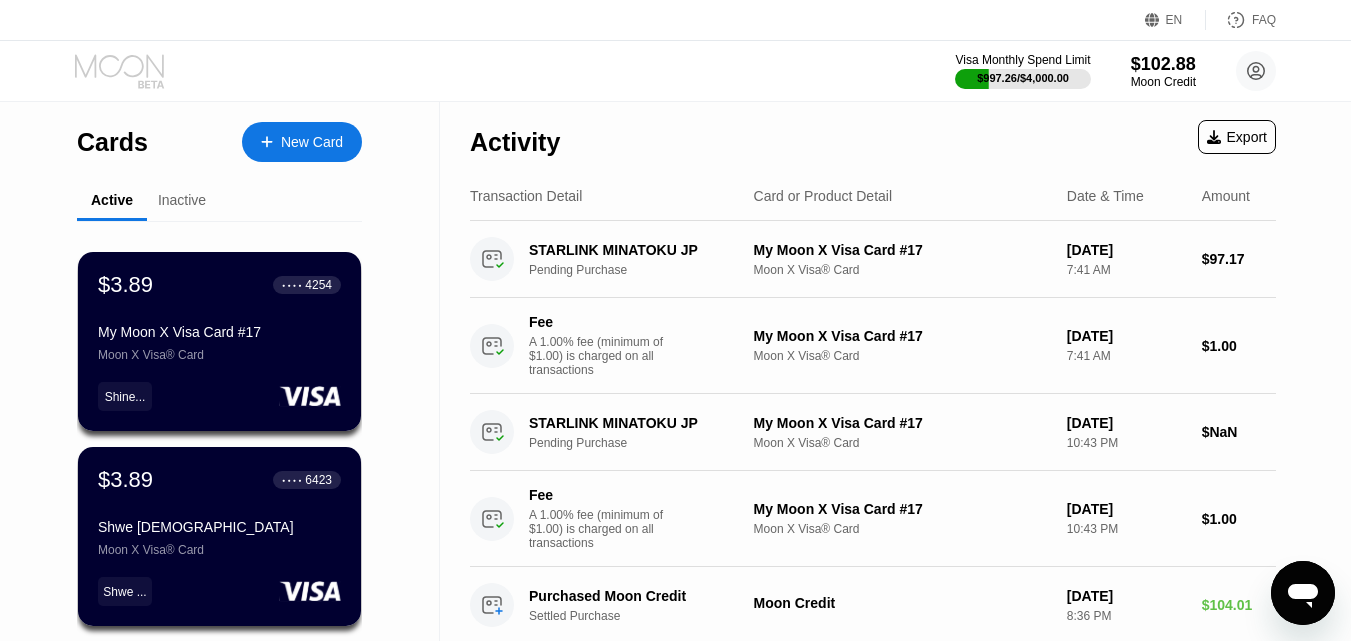 click 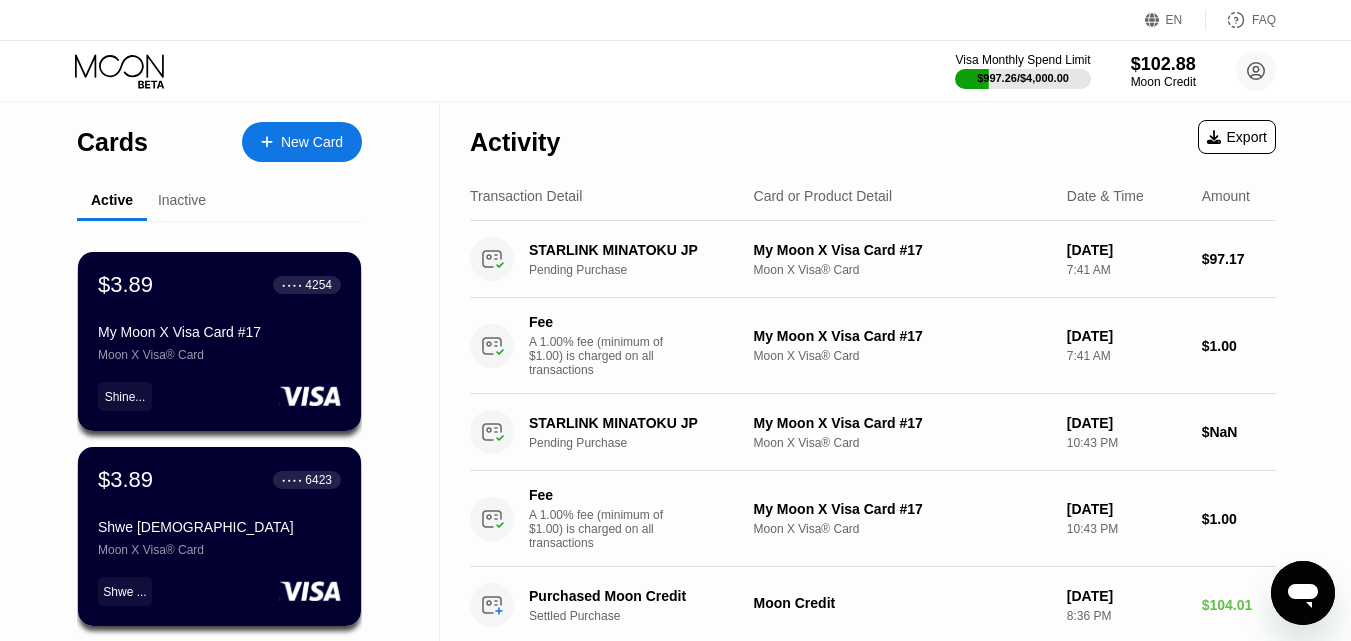 click on "Inactive" at bounding box center [182, 200] 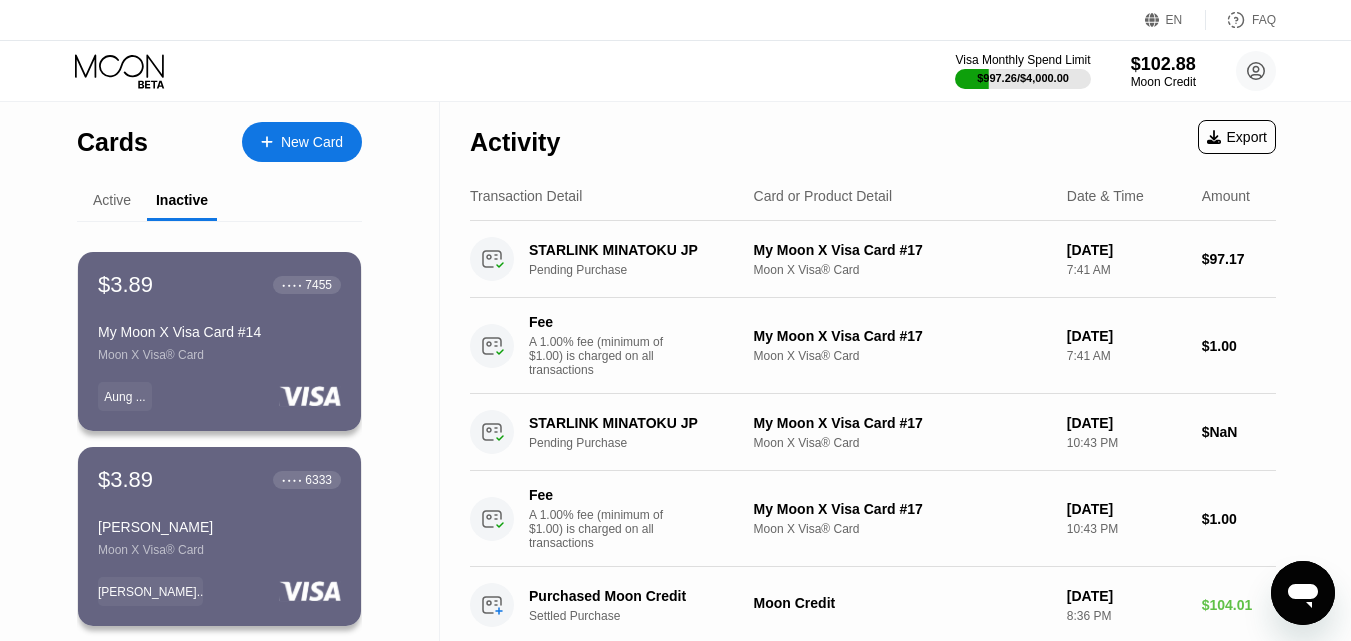 click on "Active" at bounding box center (112, 200) 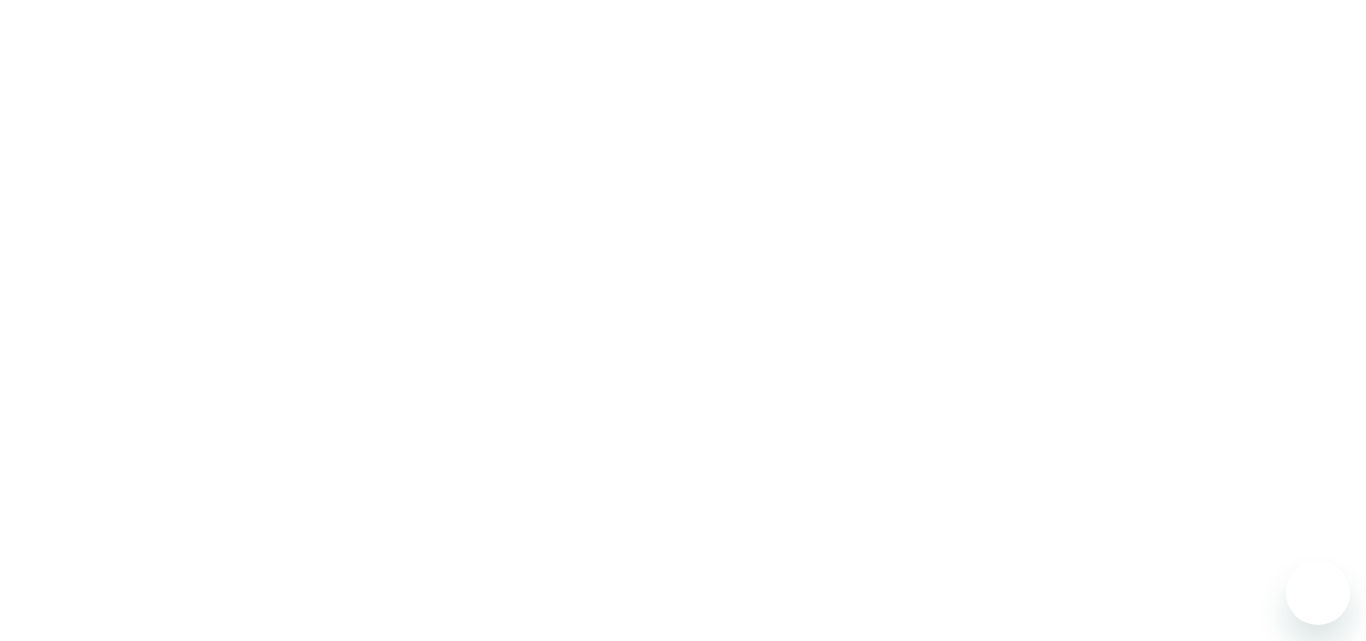 scroll, scrollTop: 0, scrollLeft: 0, axis: both 